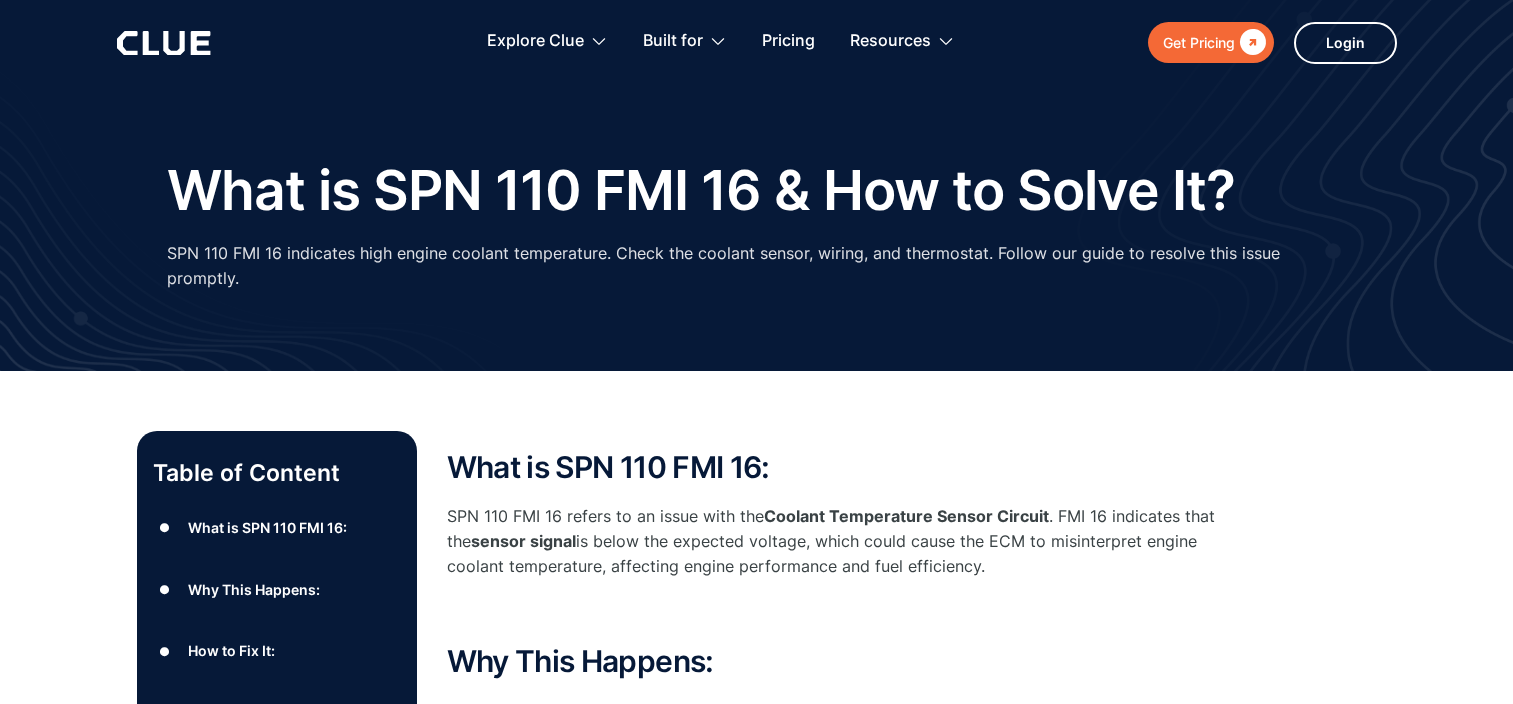 scroll, scrollTop: 0, scrollLeft: 0, axis: both 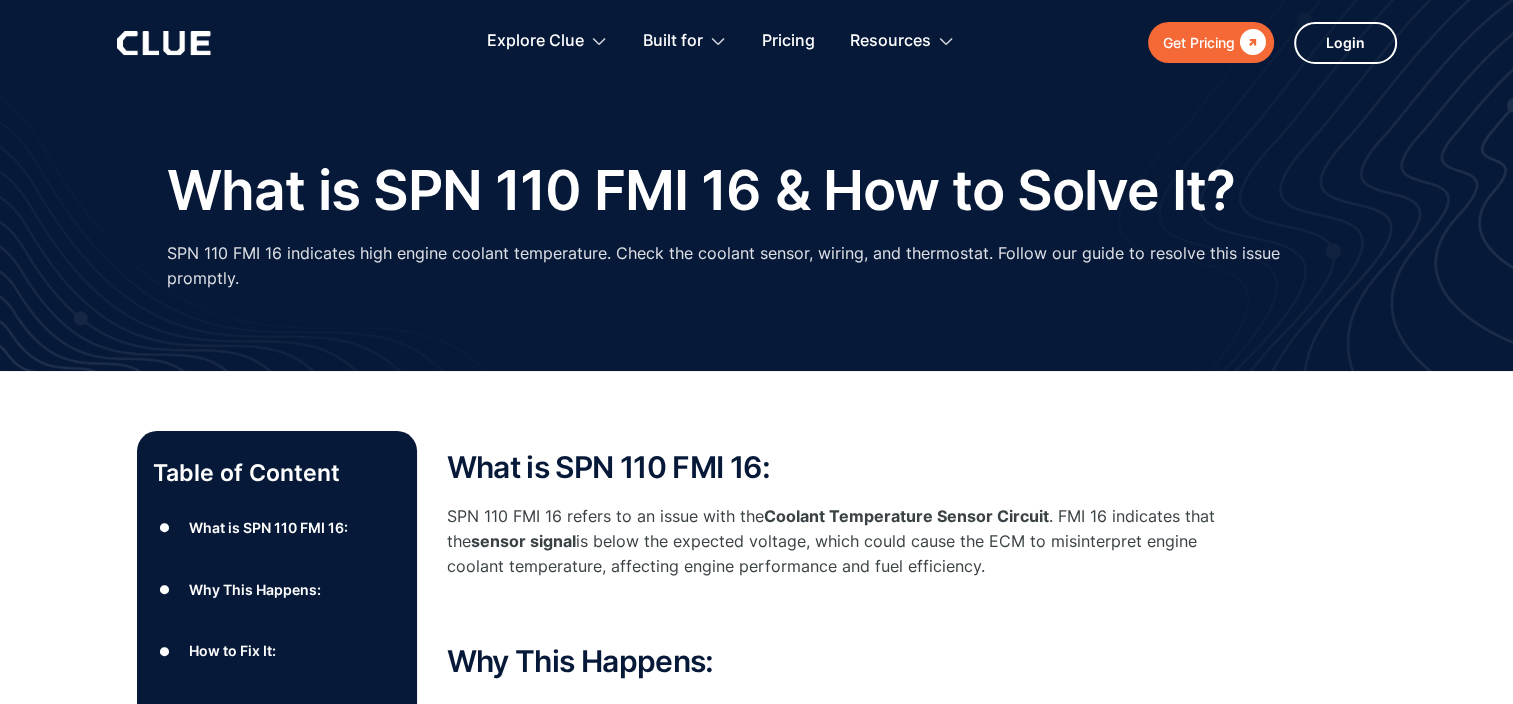 click on "What is SPN 110 FMI 16: SPN 110 FMI 16 refers to an issue with the  Coolant Temperature Sensor Circuit . FMI 16 indicates that the  sensor signal  is below the expected voltage, which could cause the ECM to misinterpret engine coolant temperature, affecting engine performance and fuel efficiency. ‍ Why This Happens: Faulty coolant temperature sensor. Damaged or shorted wiring in the sensor circuit. Poor connection or corrosion in the sensor connectors. Low coolant levels, preventing proper temperature sensing. ECM misinterpreting the sensor's data due to an internal error. How to Fix It: Inspect the coolant temperature sensor for any physical damage or wear. Check the sensor wiring and connectors for corrosion, loose connections, or short circuits. Verify the voltage and resistance from the coolant temperature sensor and ensure it meets specification. Replace the sensor if it’s providing incorrect readings. Ensure the coolant levels are within the proper range and top off if necessary. Use Clue's" at bounding box center [847, 882] 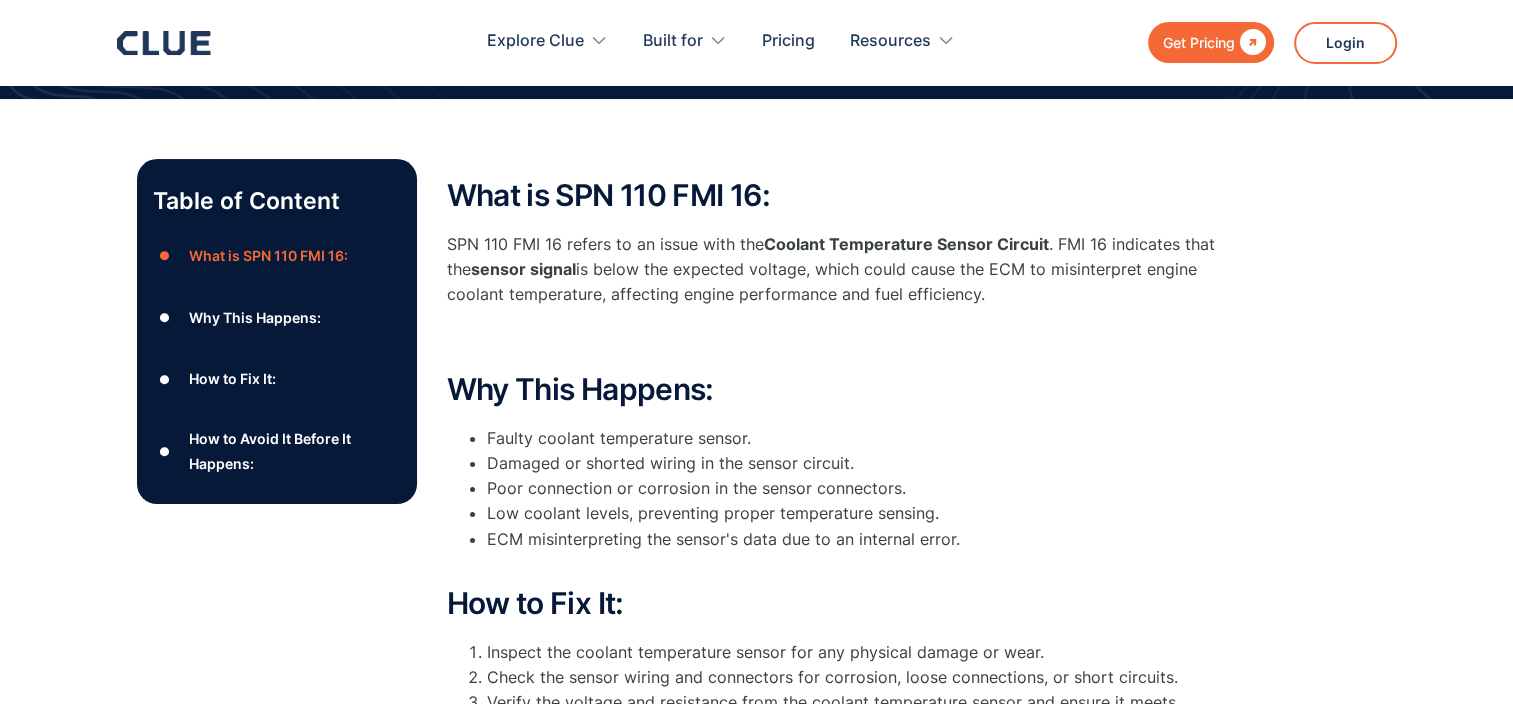 scroll, scrollTop: 173, scrollLeft: 0, axis: vertical 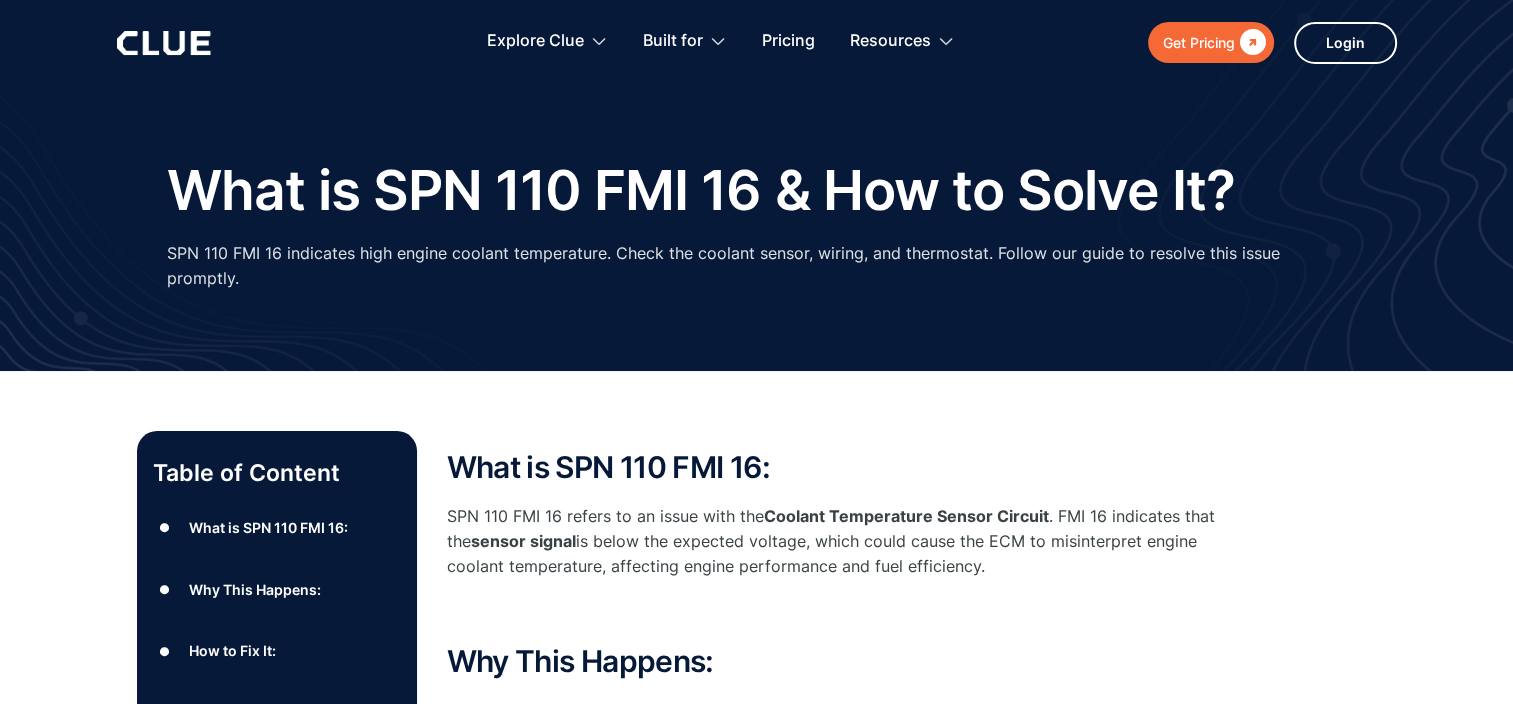 click on "SPN 110 FMI 16 refers to an issue with the  Coolant Temperature Sensor Circuit . FMI 16 indicates that the  sensor signal  is below the expected voltage, which could cause the ECM to misinterpret engine coolant temperature, affecting engine performance and fuel efficiency." at bounding box center [847, 542] 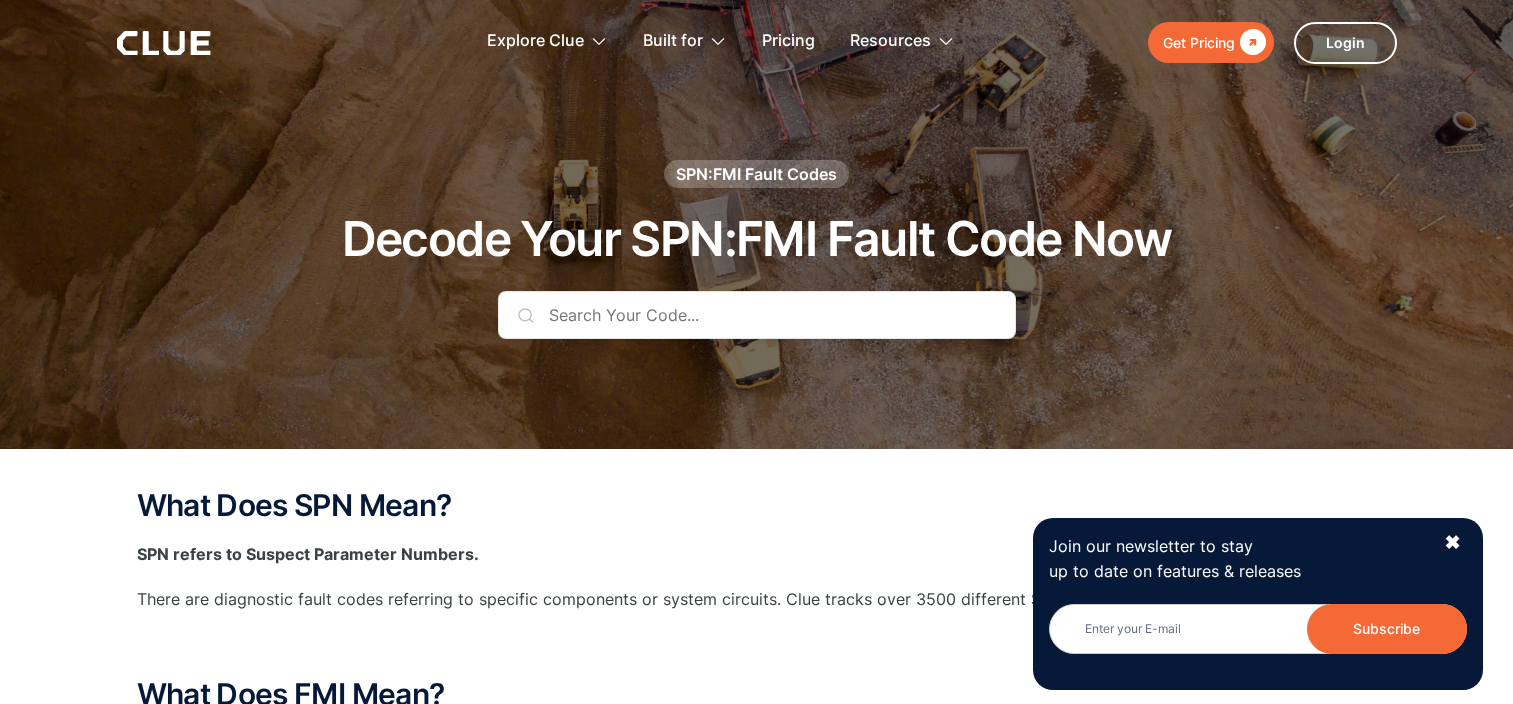 scroll, scrollTop: 0, scrollLeft: 0, axis: both 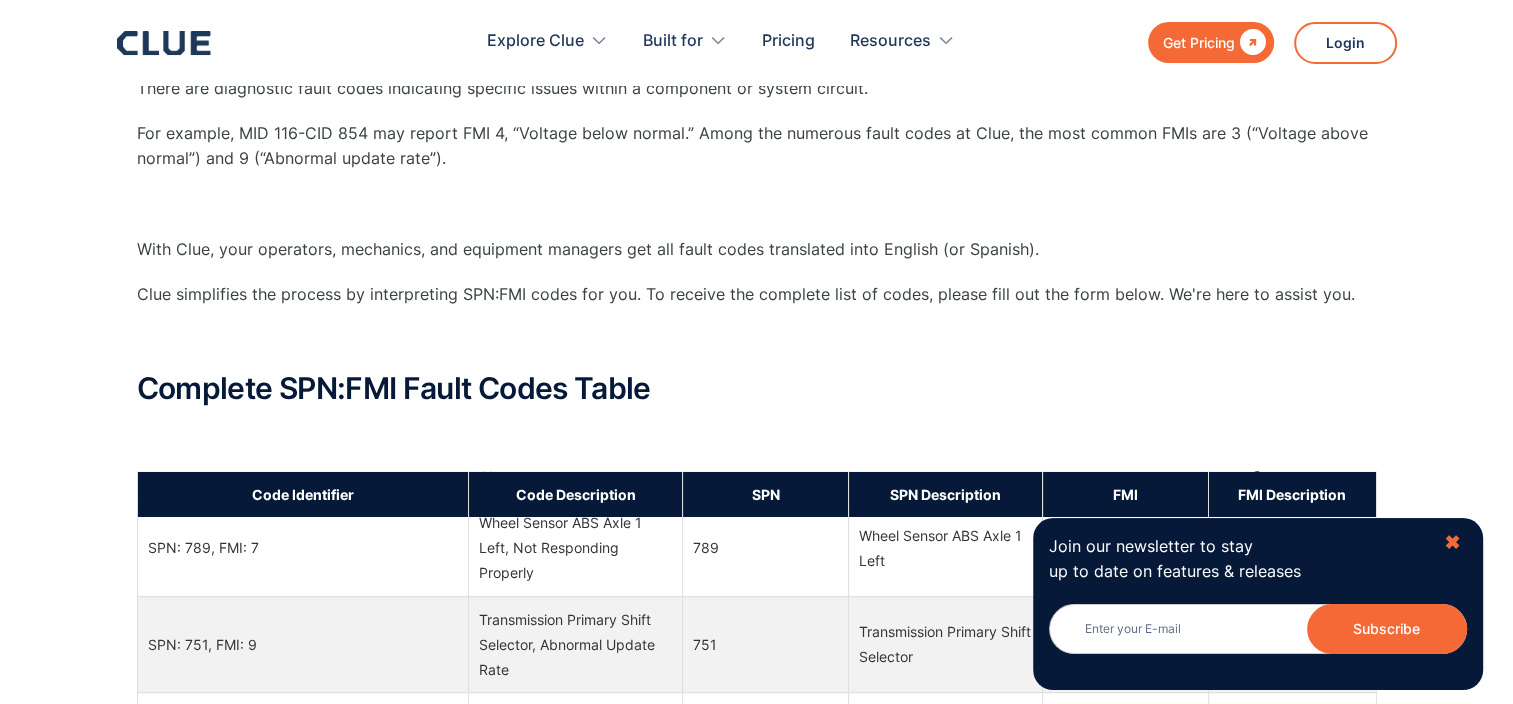 click on "✖" at bounding box center [1452, 542] 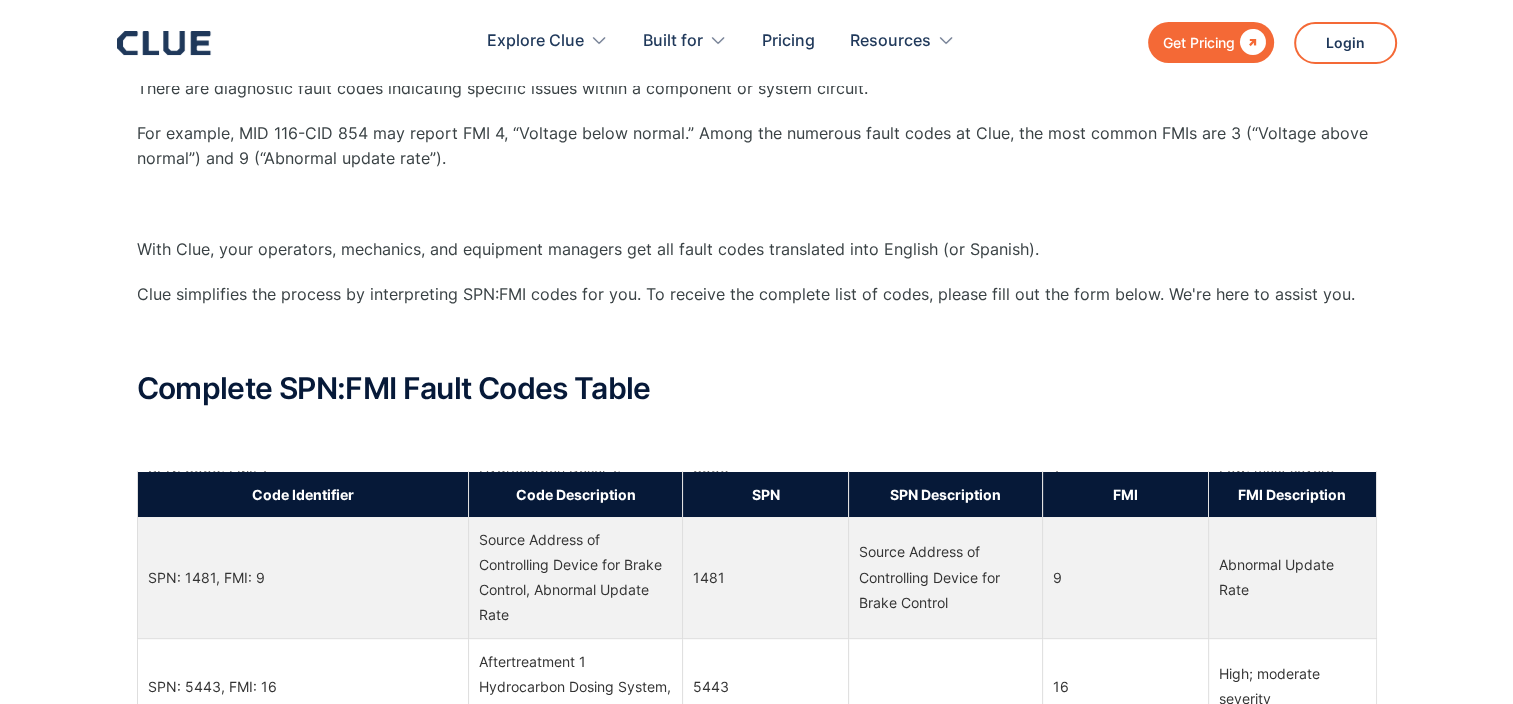 scroll, scrollTop: 900, scrollLeft: 0, axis: vertical 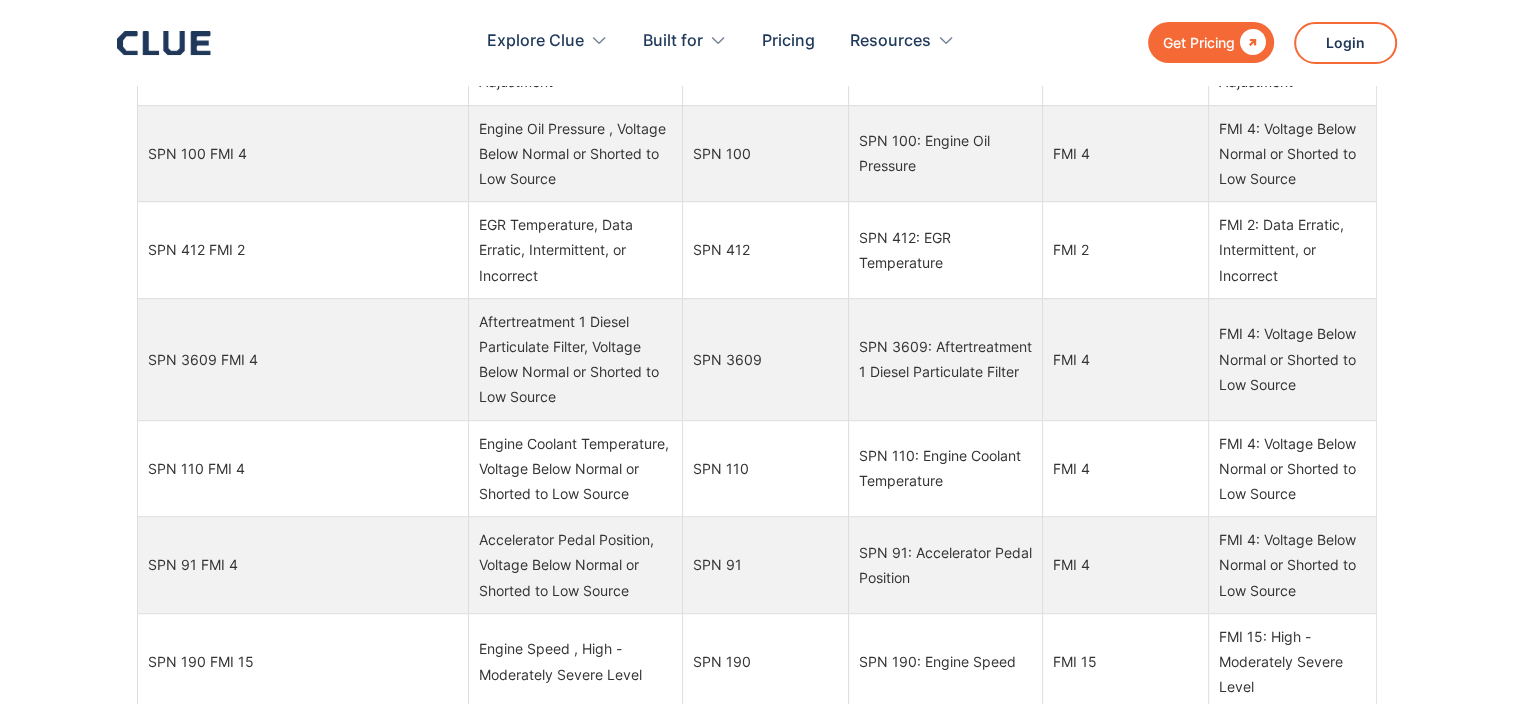 click on "SPN 3609 FMI 4" at bounding box center [303, 359] 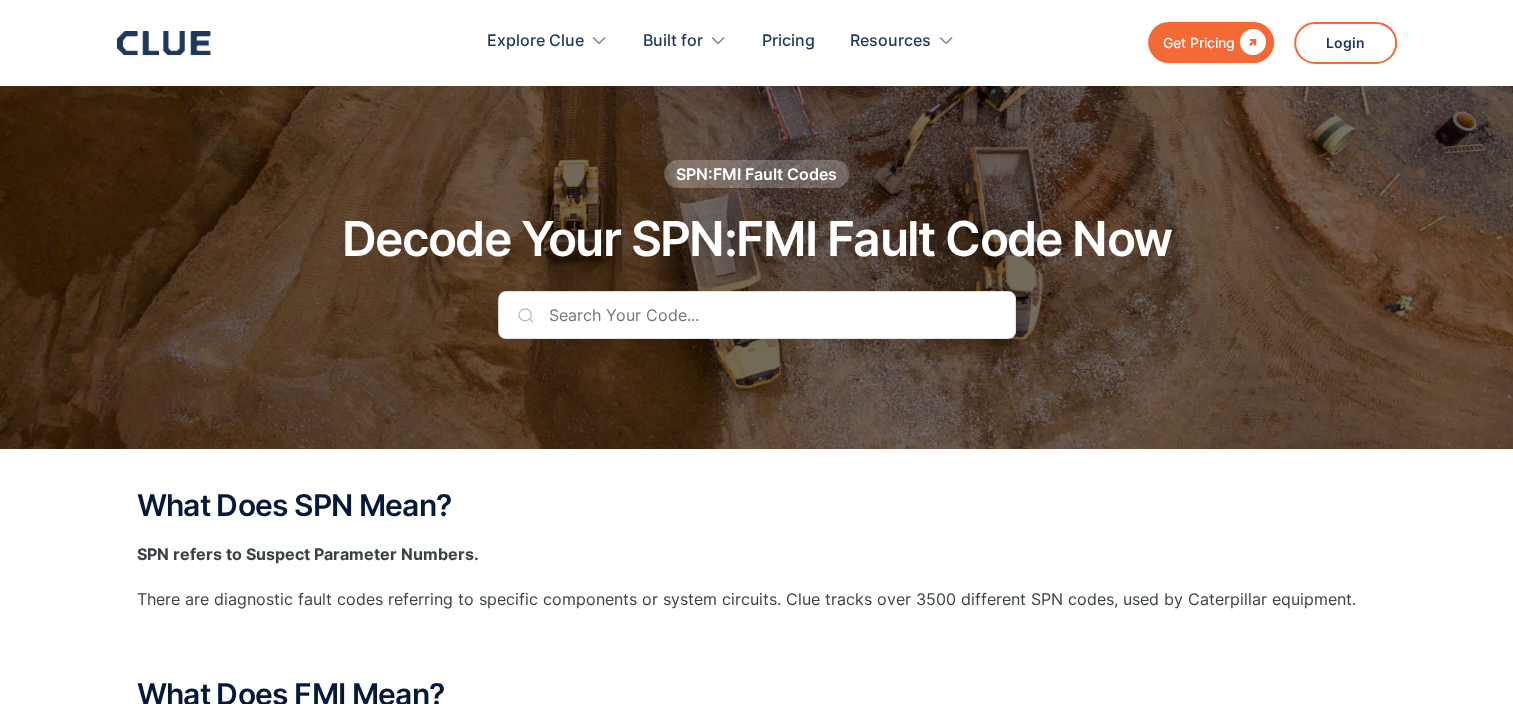 scroll, scrollTop: 3420, scrollLeft: 0, axis: vertical 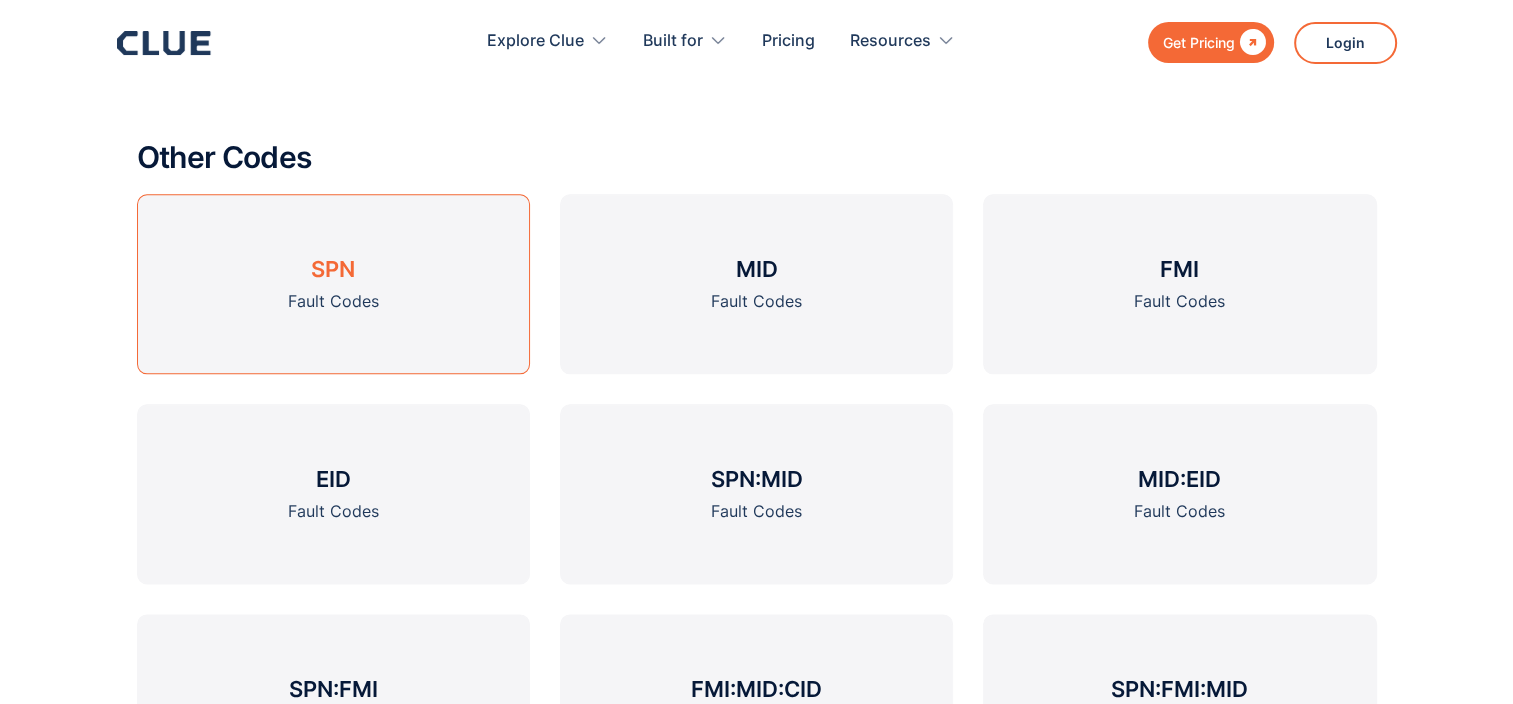 click on "SPN Fault Codes" at bounding box center (333, 284) 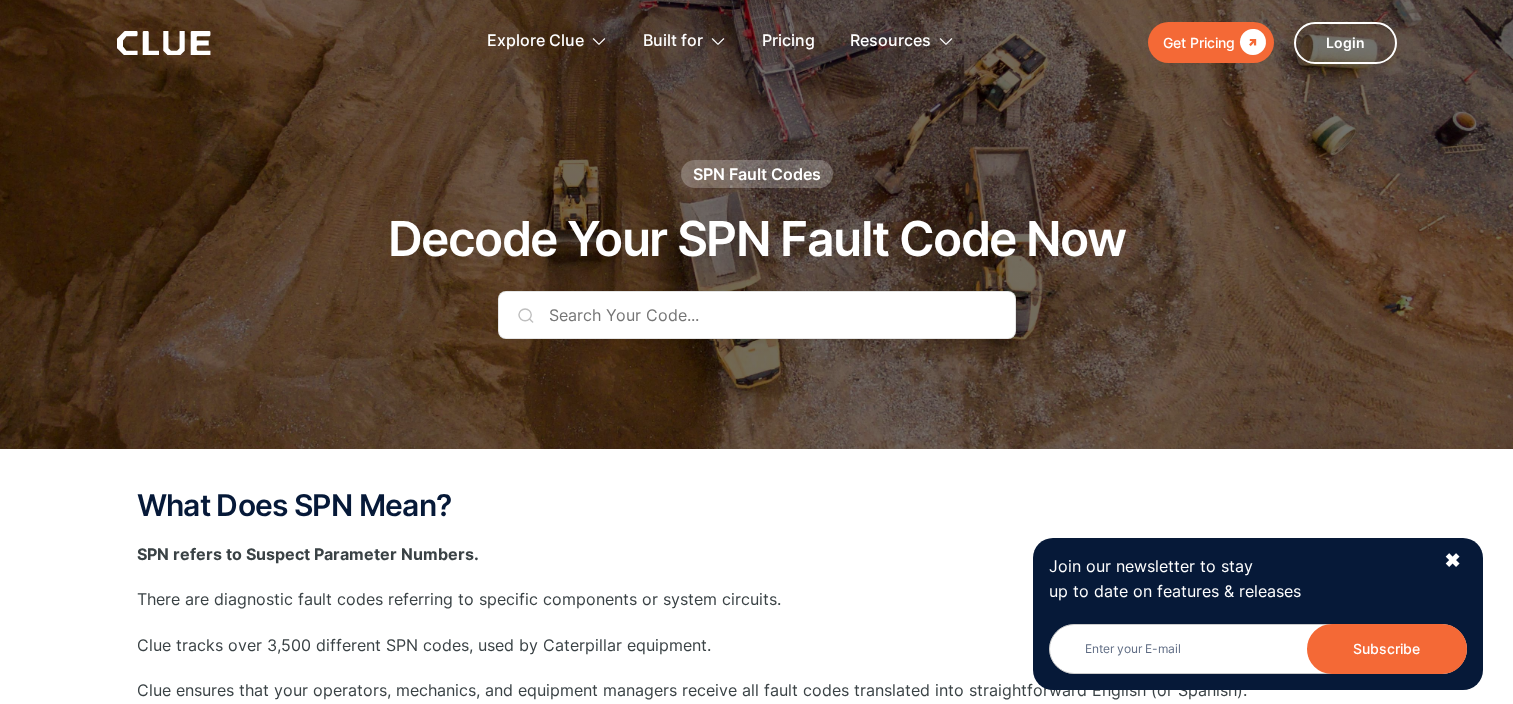scroll, scrollTop: 0, scrollLeft: 0, axis: both 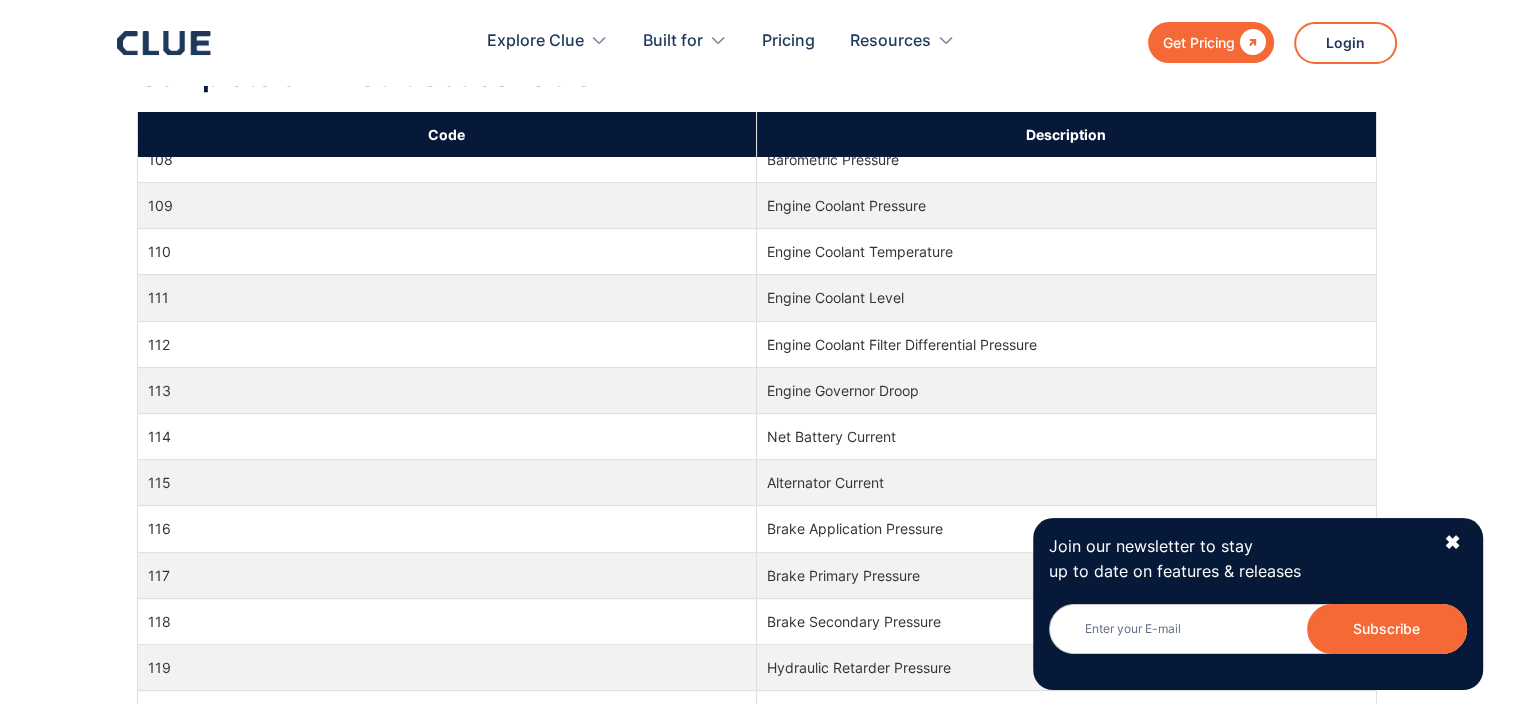 click on "110" at bounding box center [447, 252] 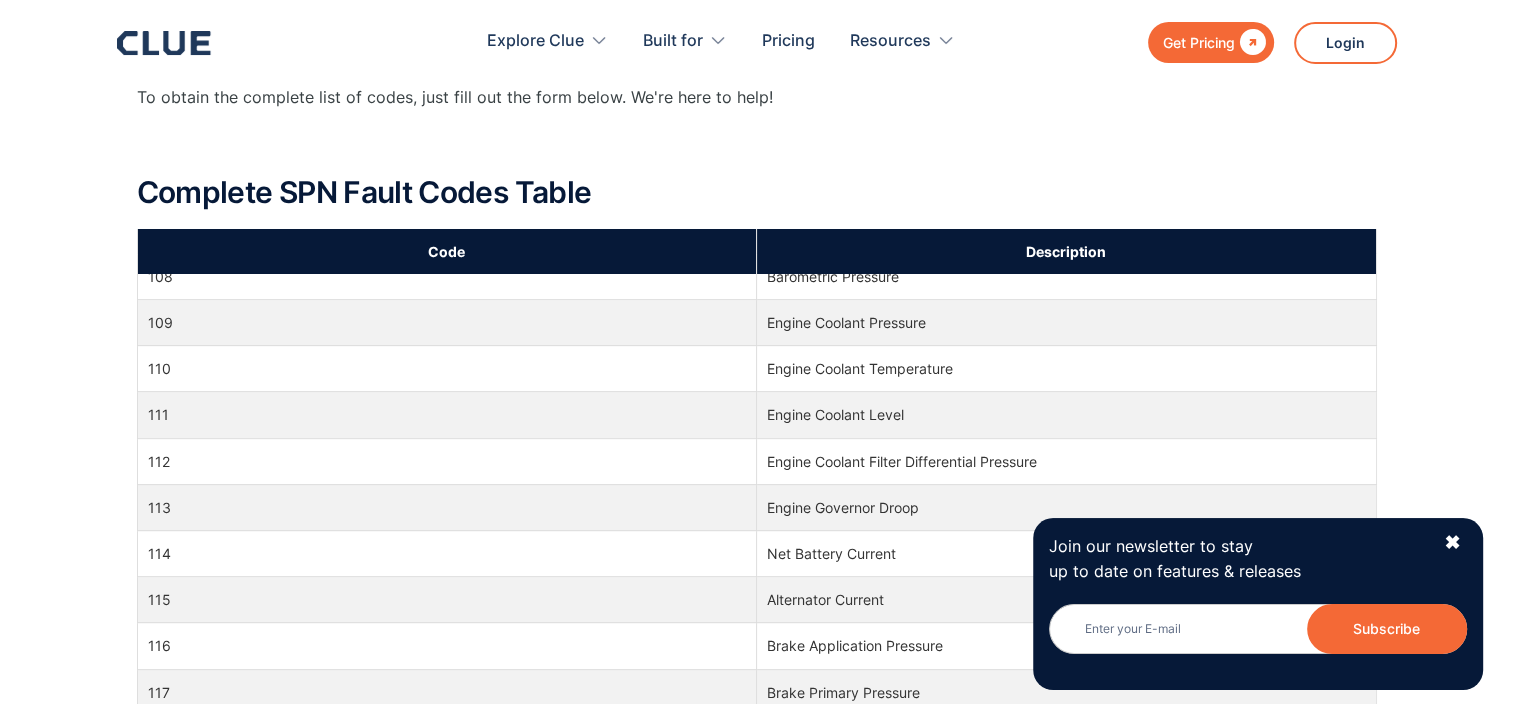 scroll, scrollTop: 800, scrollLeft: 0, axis: vertical 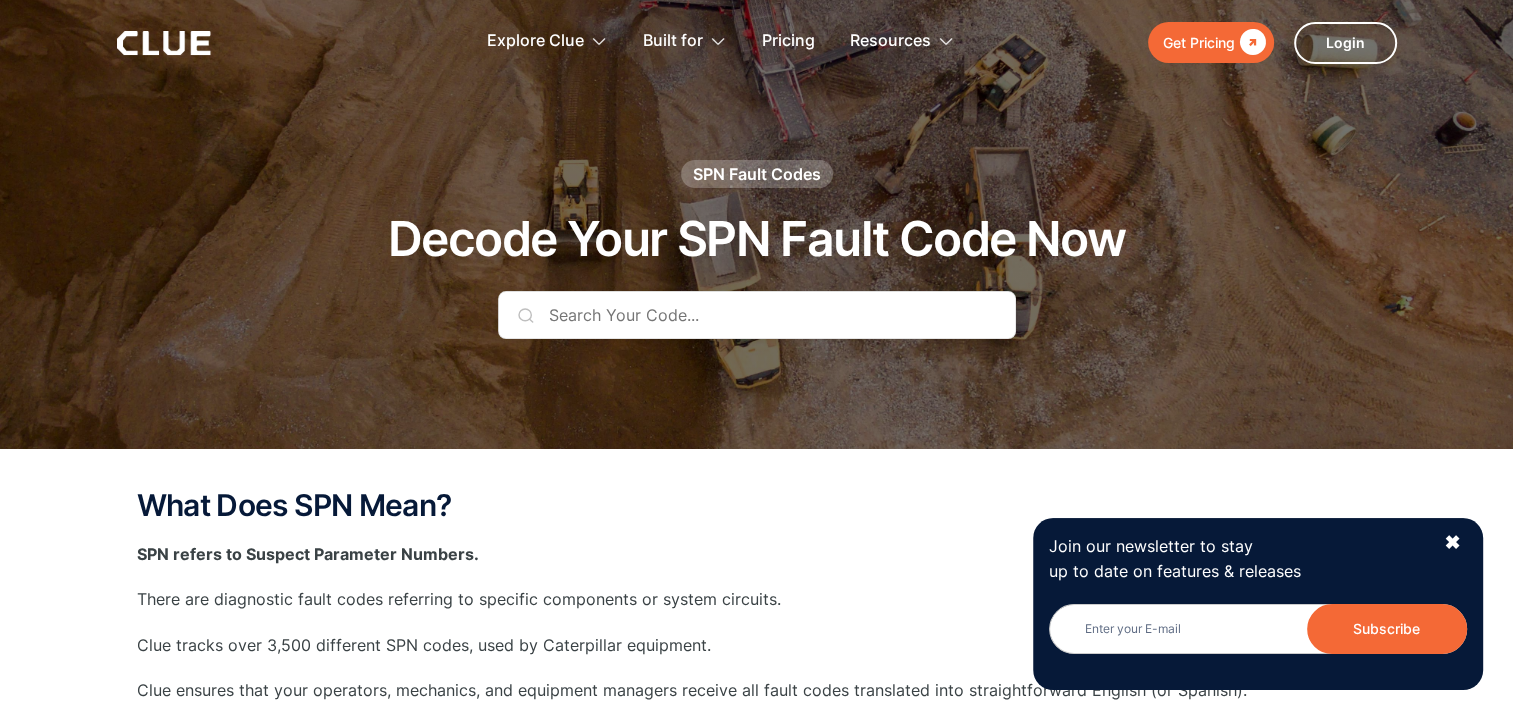 click at bounding box center [757, 315] 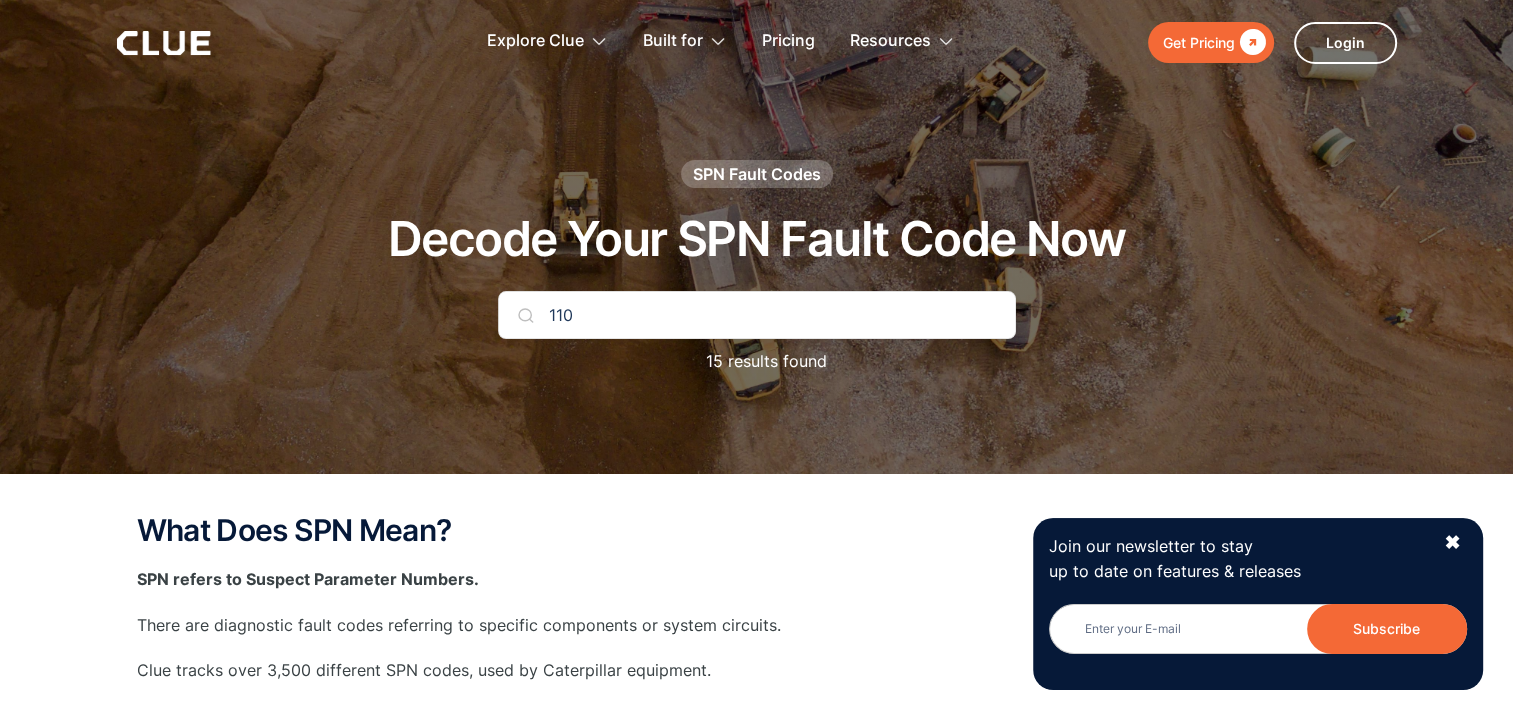 type on "110" 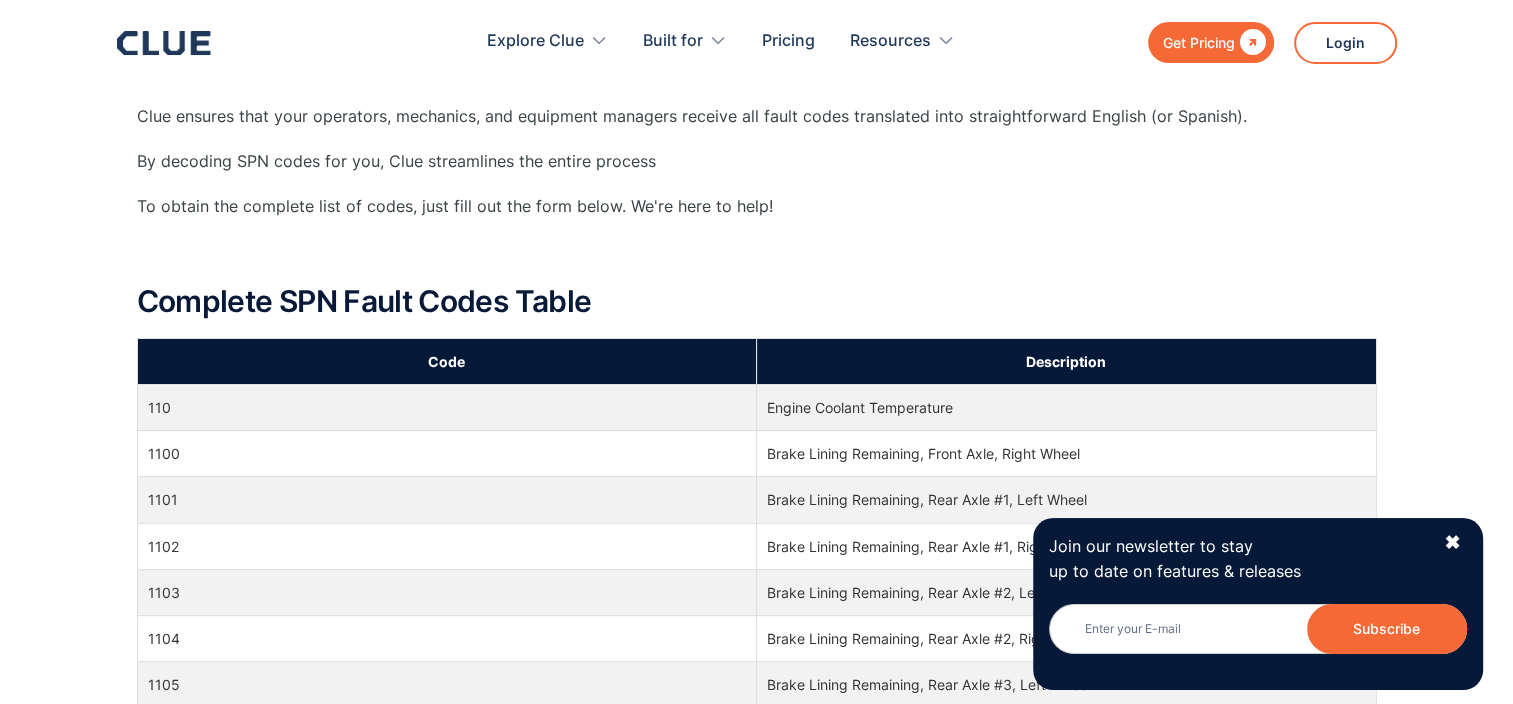 scroll, scrollTop: 700, scrollLeft: 0, axis: vertical 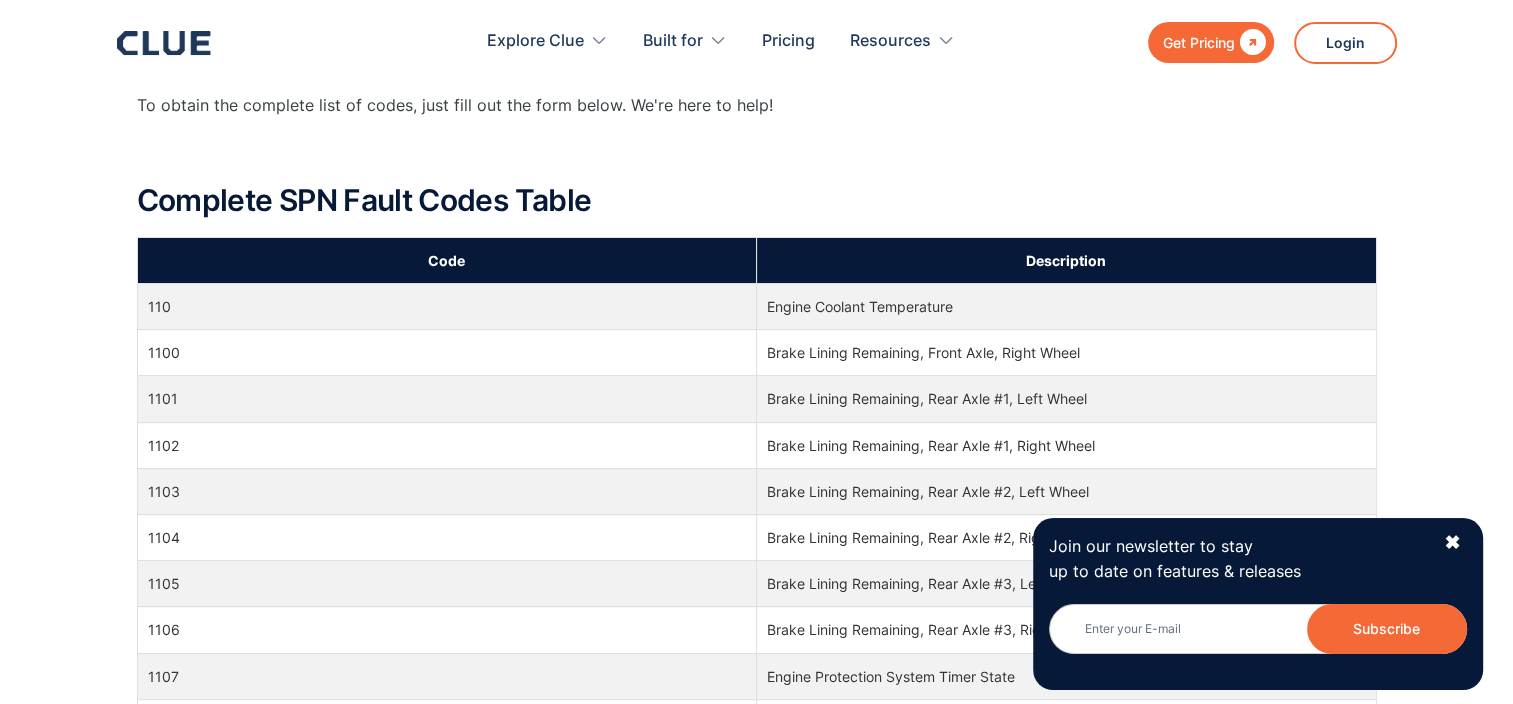 click on "110" at bounding box center [447, 307] 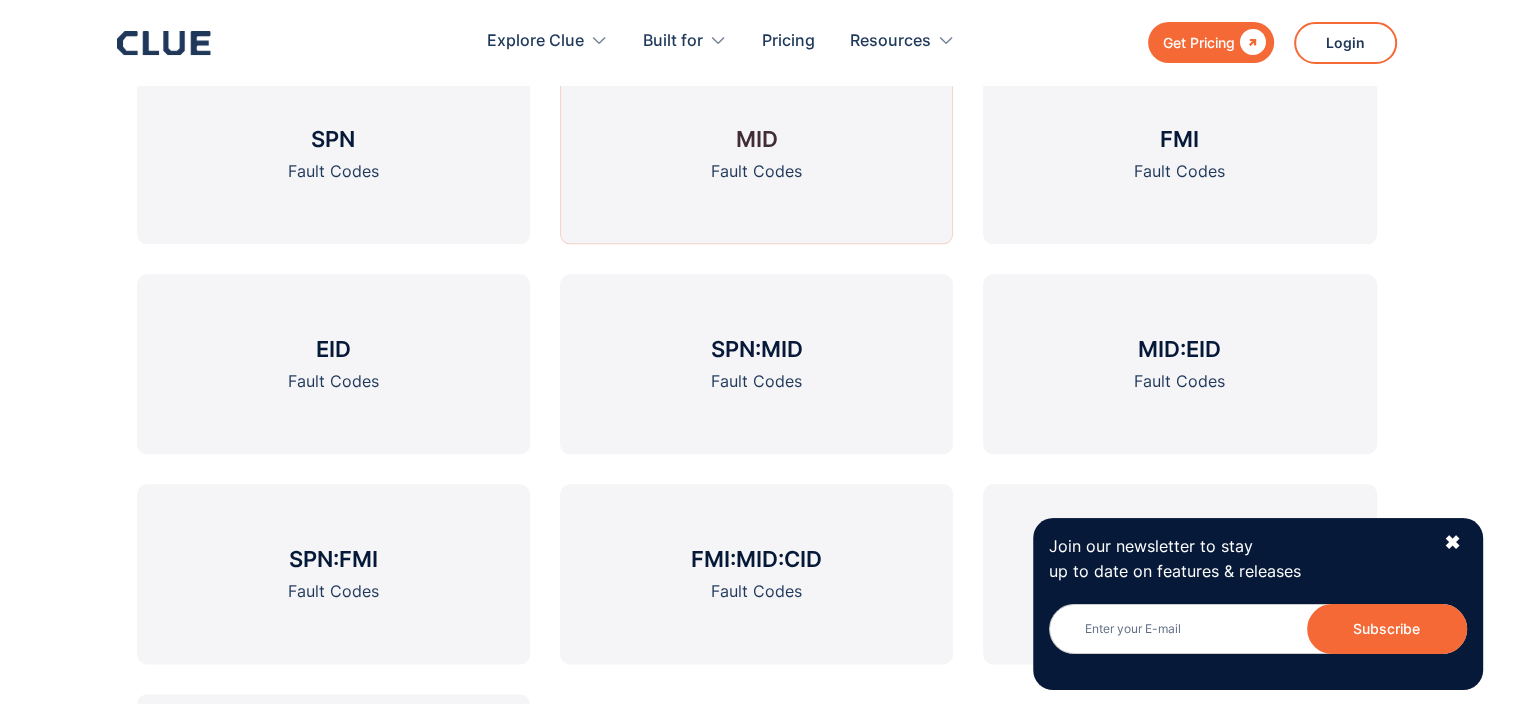 scroll, scrollTop: 2200, scrollLeft: 0, axis: vertical 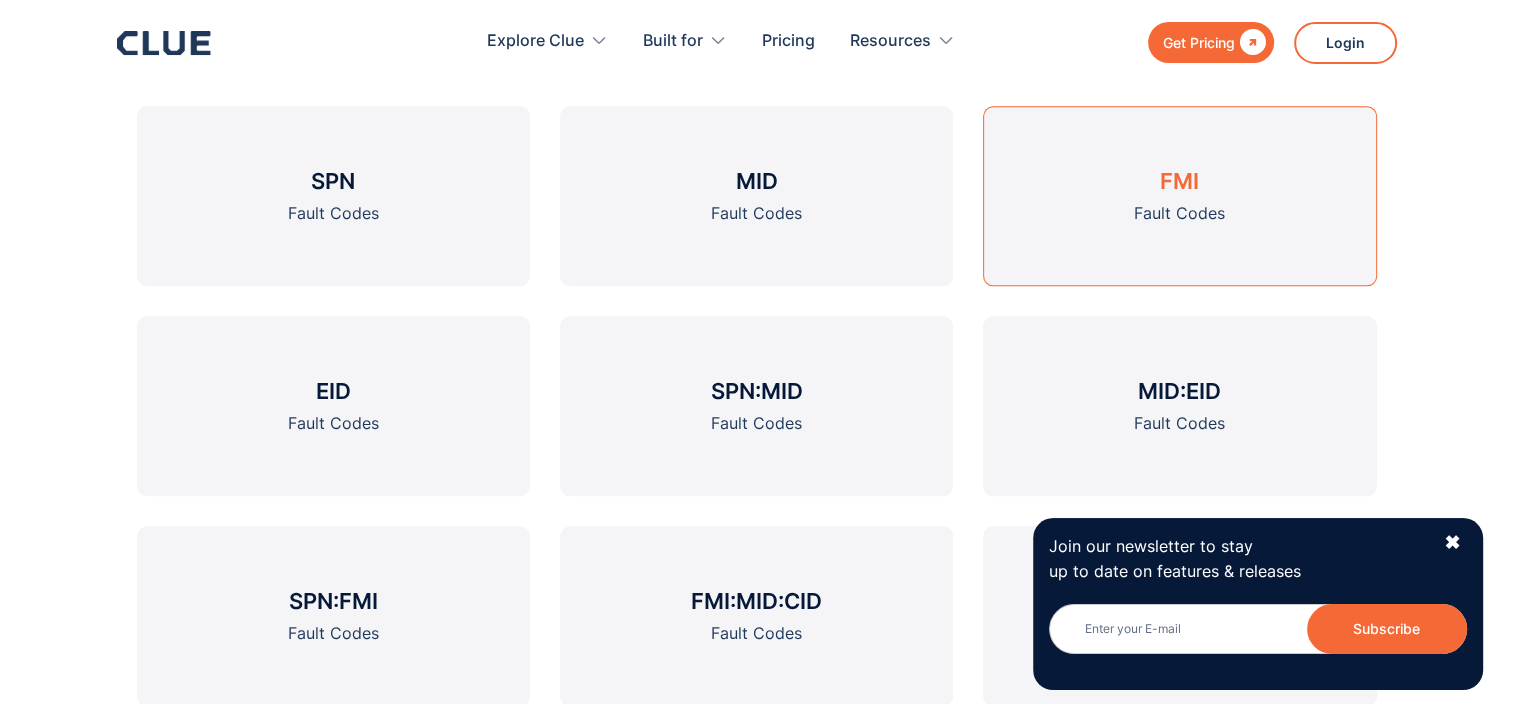 click on "FMI Fault Codes" at bounding box center (1179, 196) 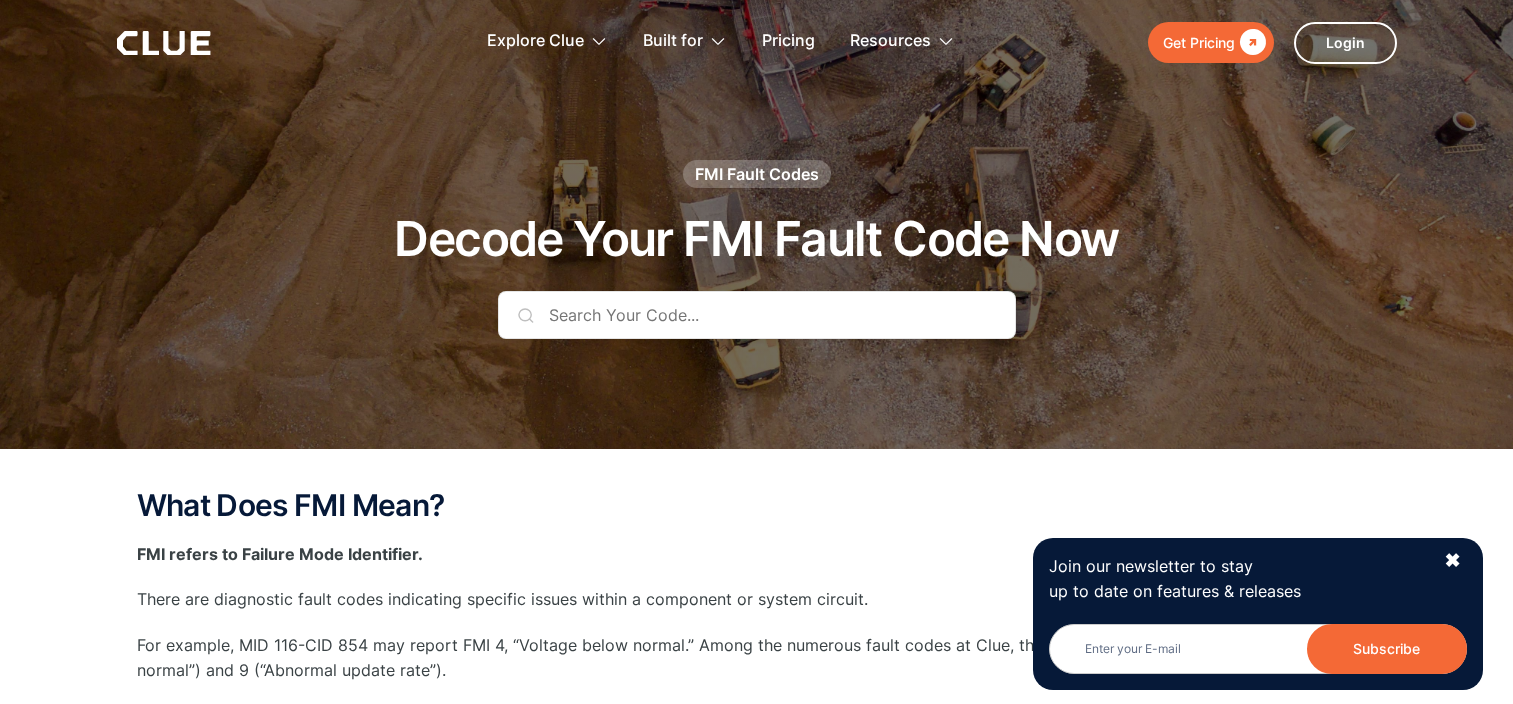 scroll, scrollTop: 0, scrollLeft: 0, axis: both 